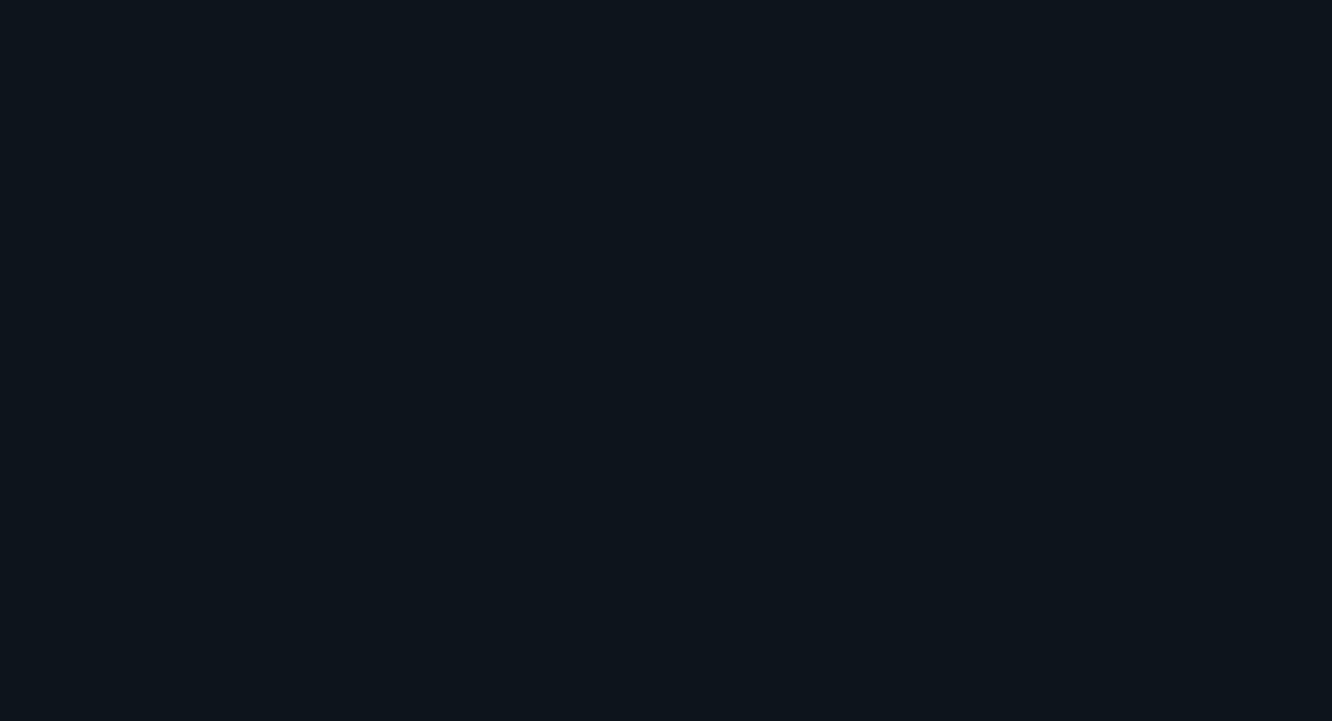 scroll, scrollTop: 0, scrollLeft: 0, axis: both 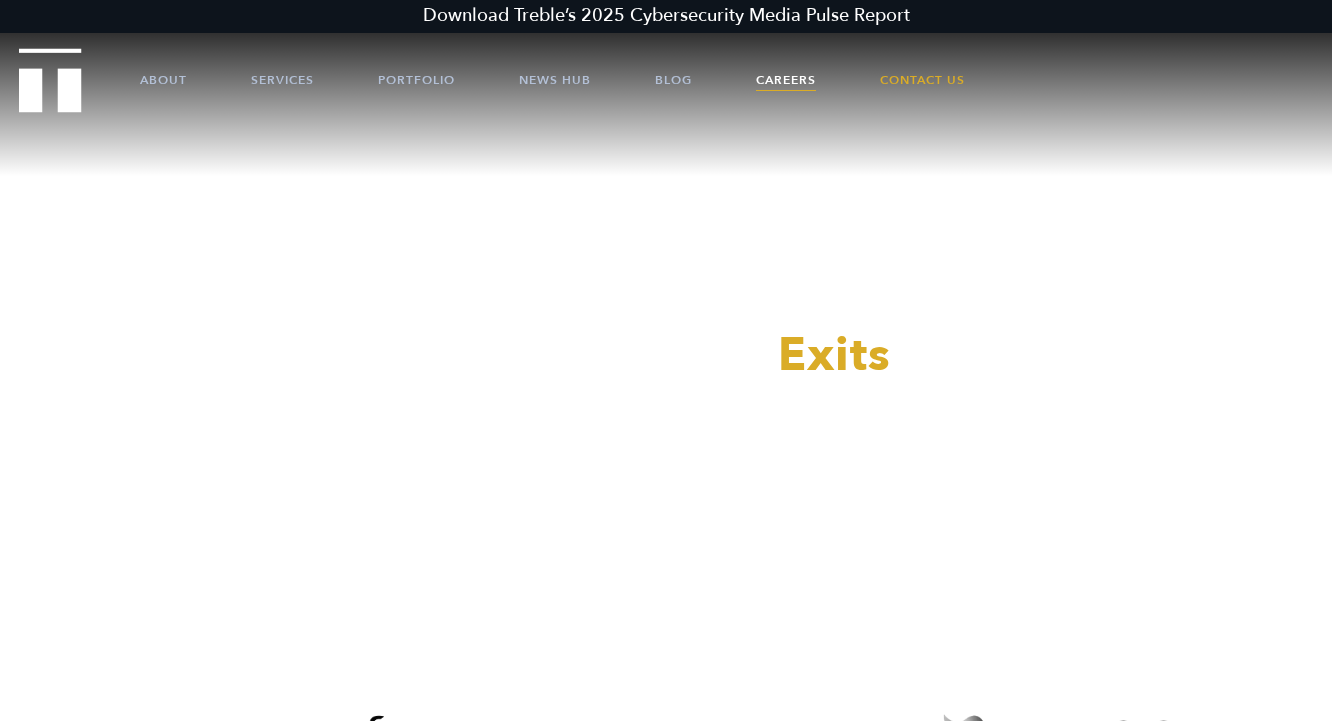 click on "Careers" at bounding box center (786, 80) 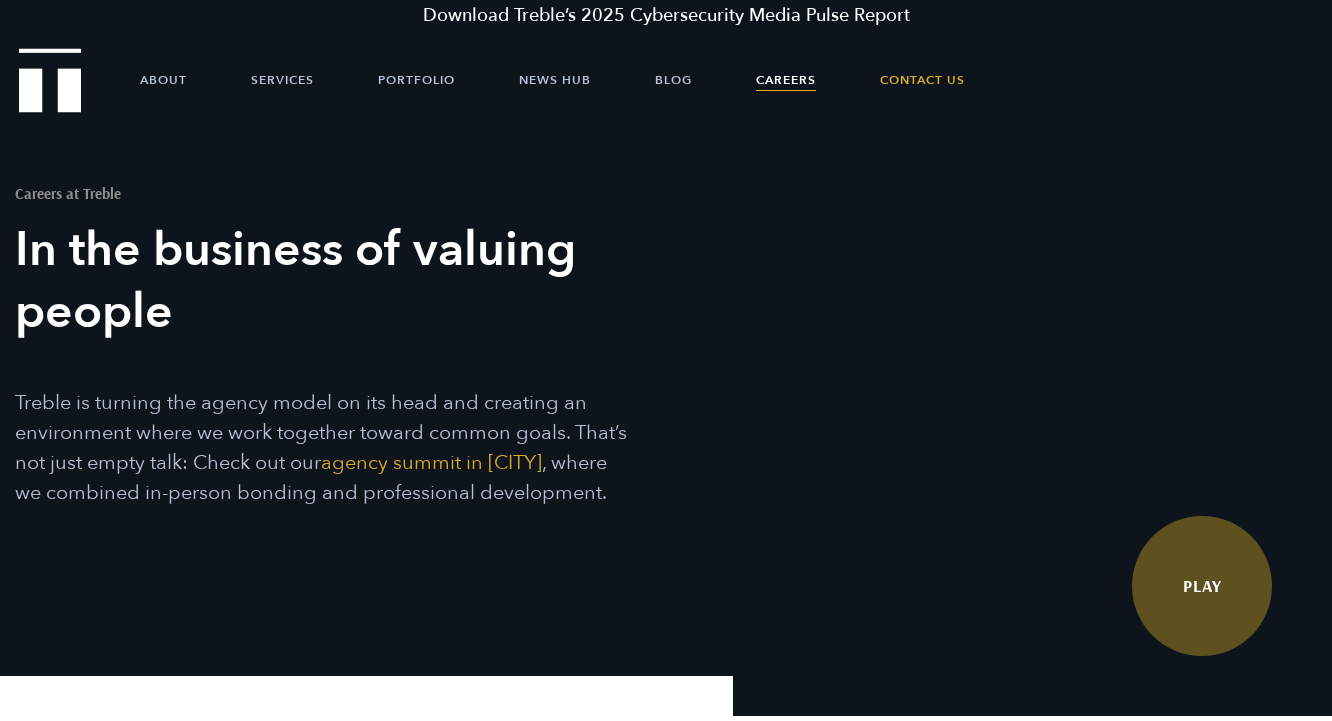 scroll, scrollTop: 0, scrollLeft: 0, axis: both 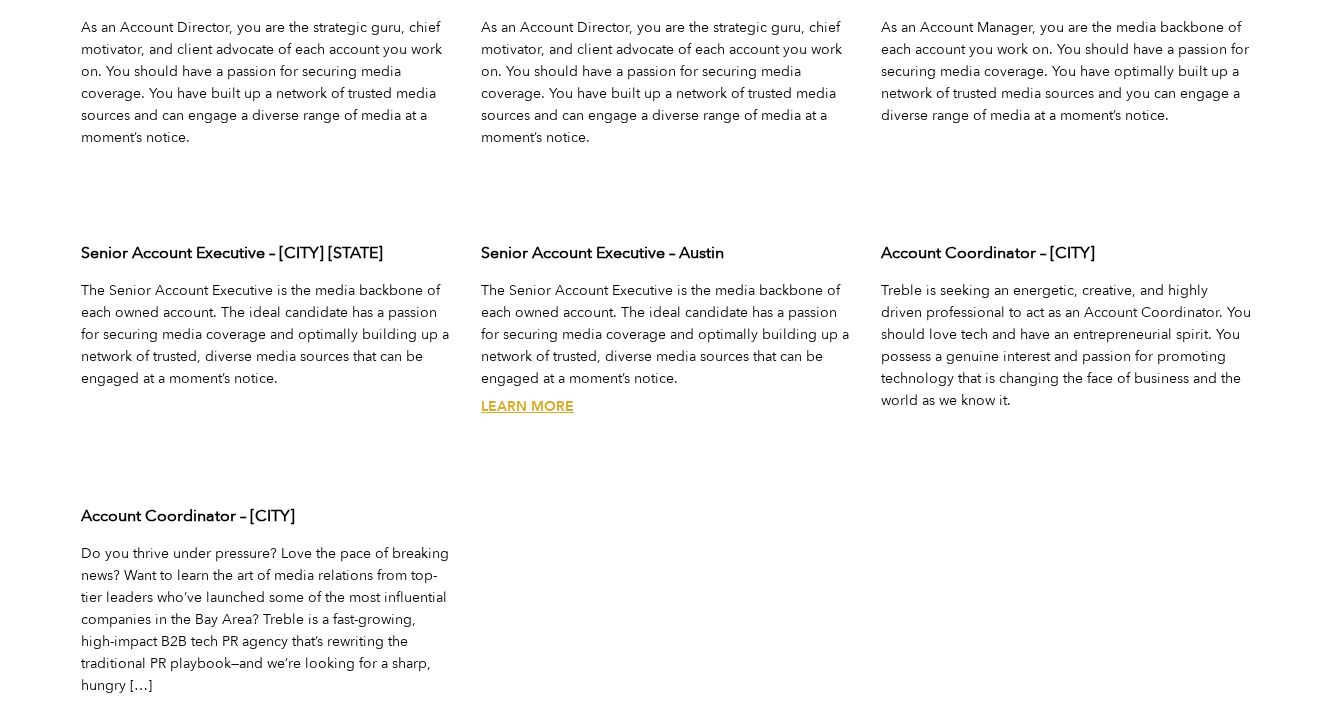 click on "Learn More" at bounding box center [527, 406] 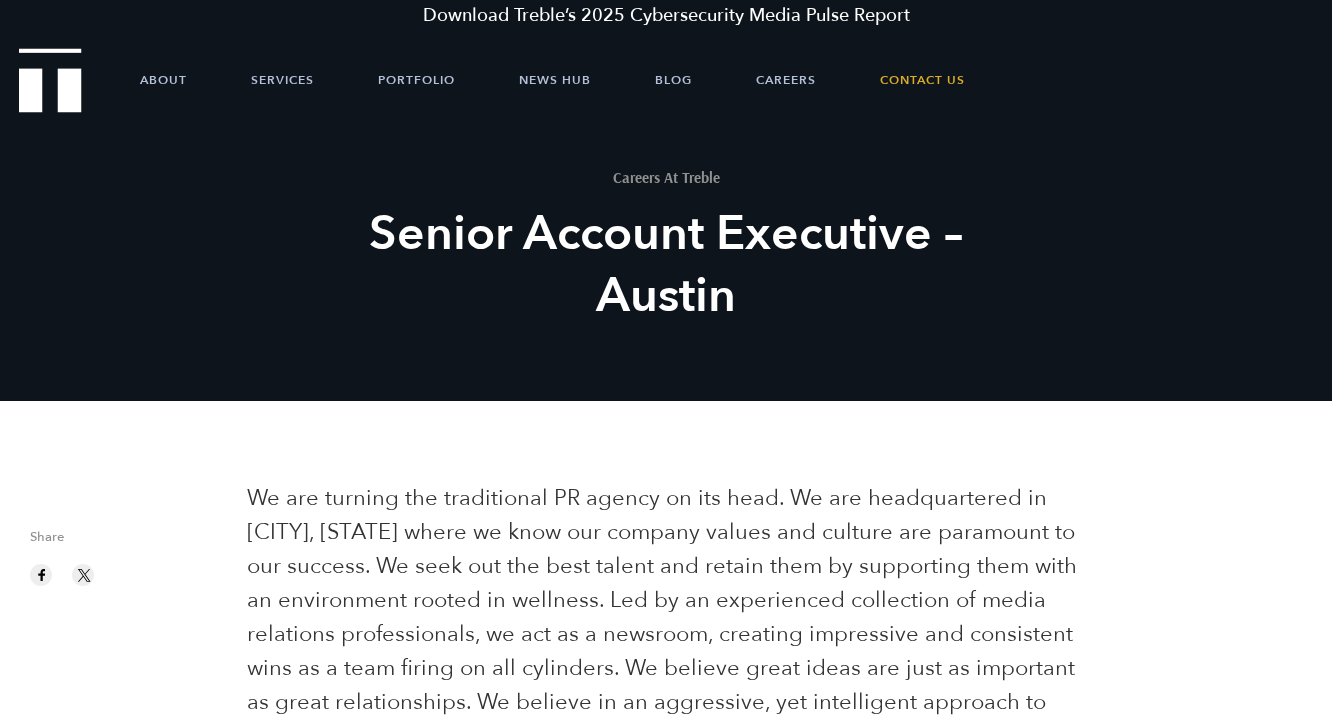 scroll, scrollTop: 0, scrollLeft: 0, axis: both 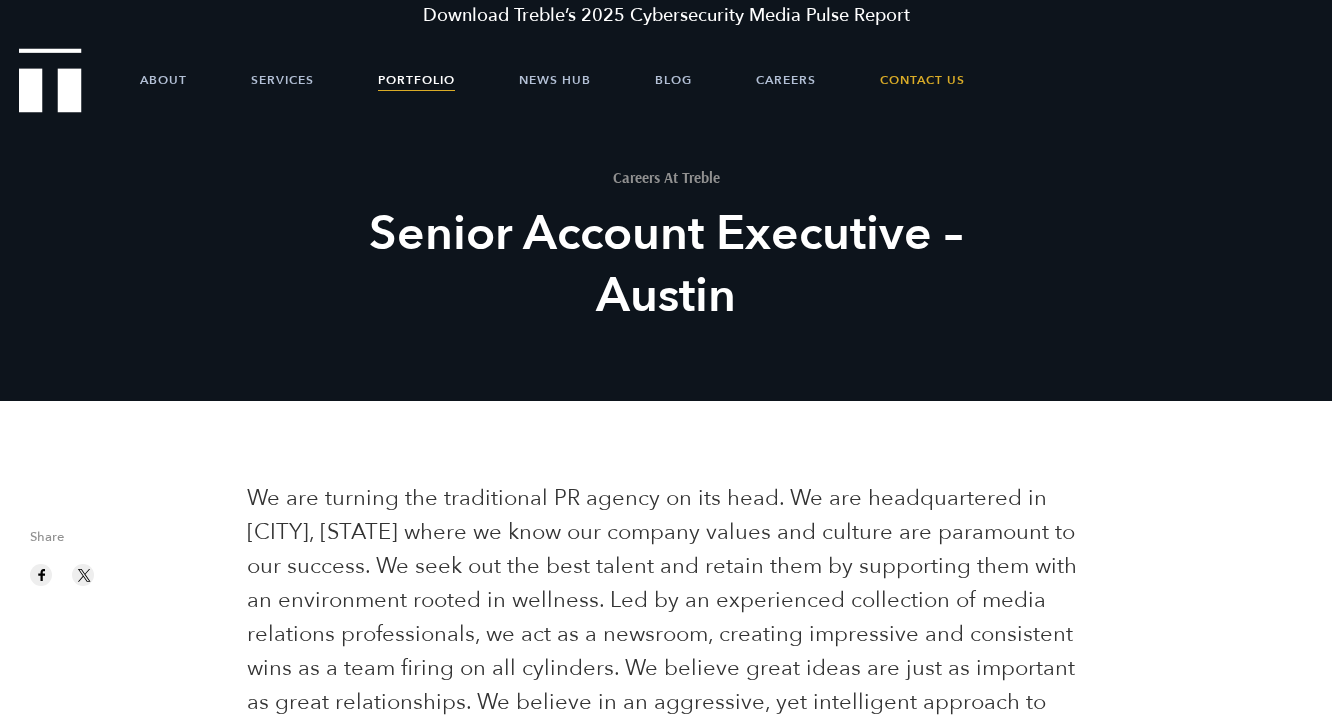 click on "Portfolio" at bounding box center (416, 80) 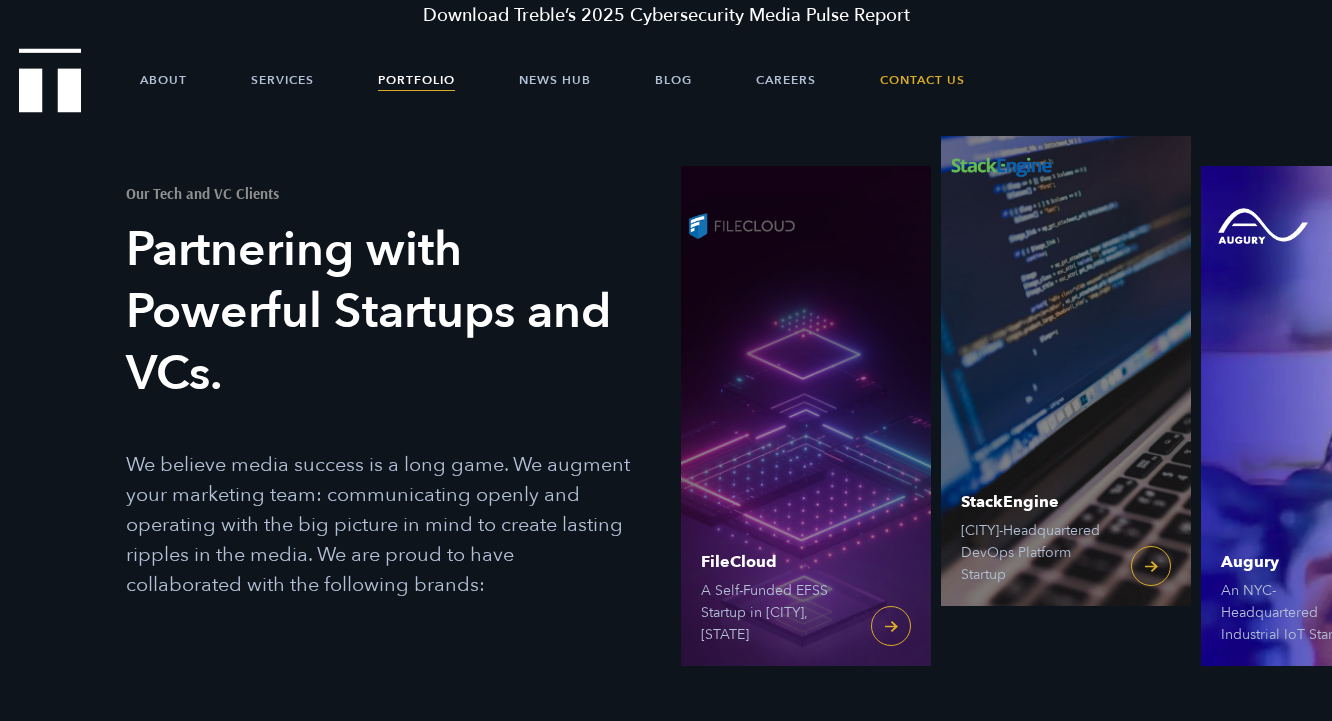 scroll, scrollTop: 0, scrollLeft: 0, axis: both 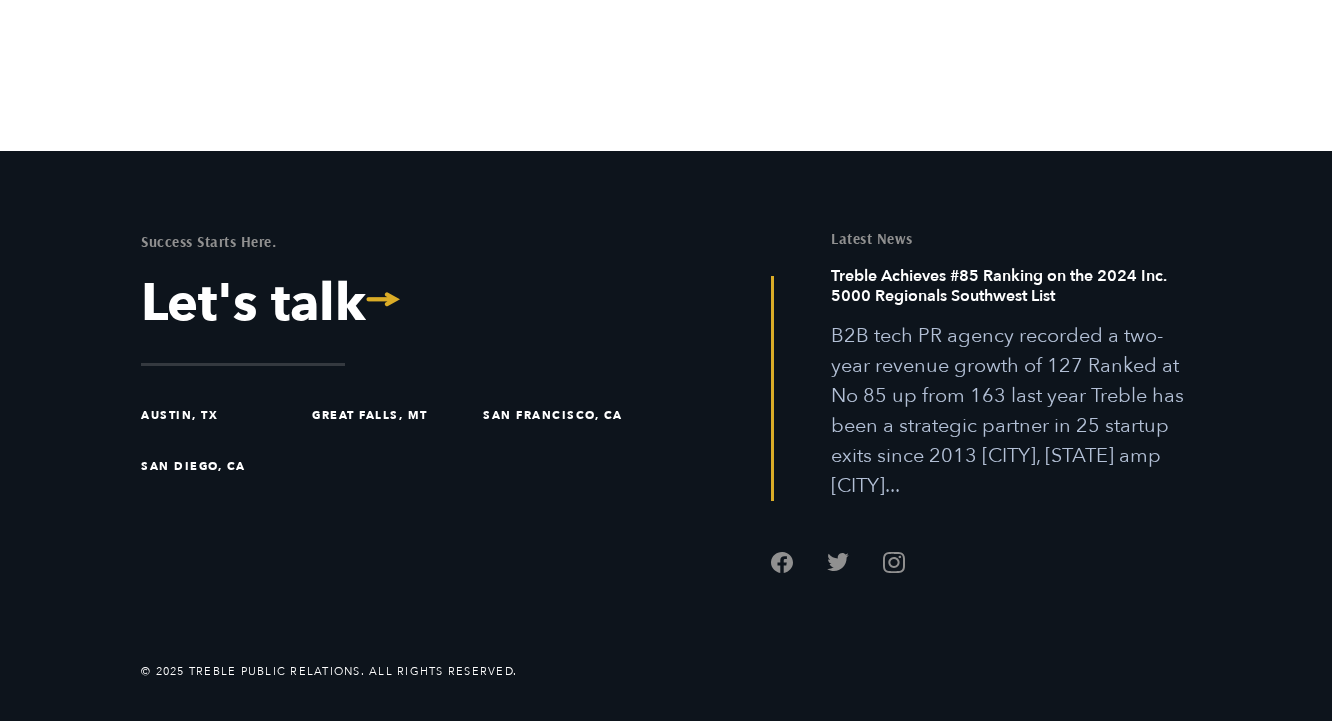 click on "Austin, TX" at bounding box center (222, 415) 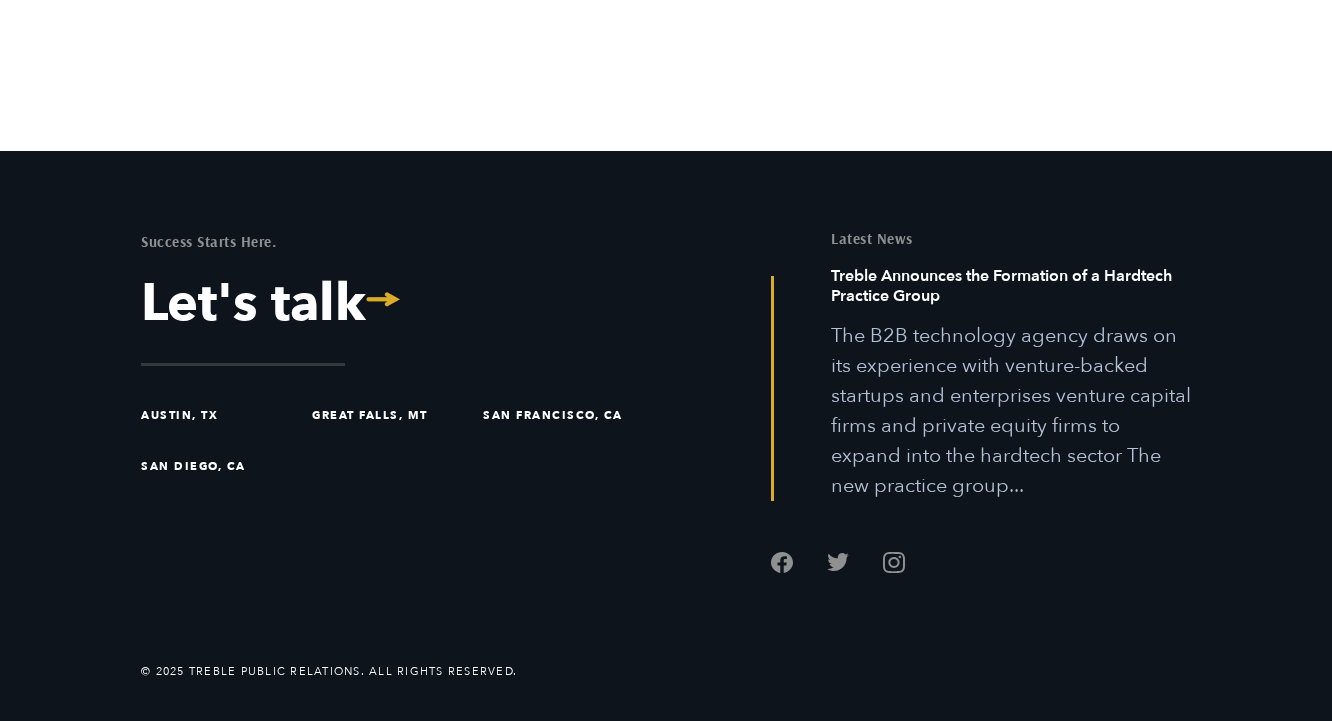 click on "Austin, TX" at bounding box center [222, 415] 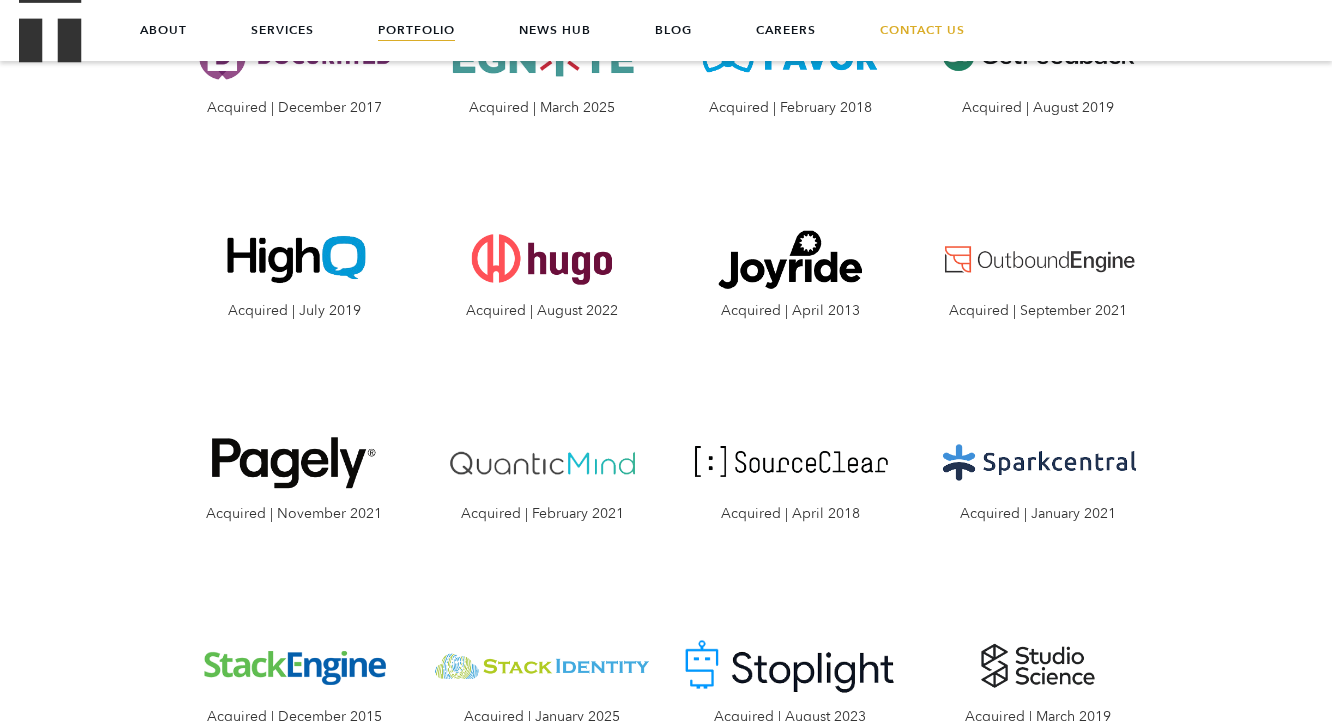 scroll, scrollTop: 2580, scrollLeft: 0, axis: vertical 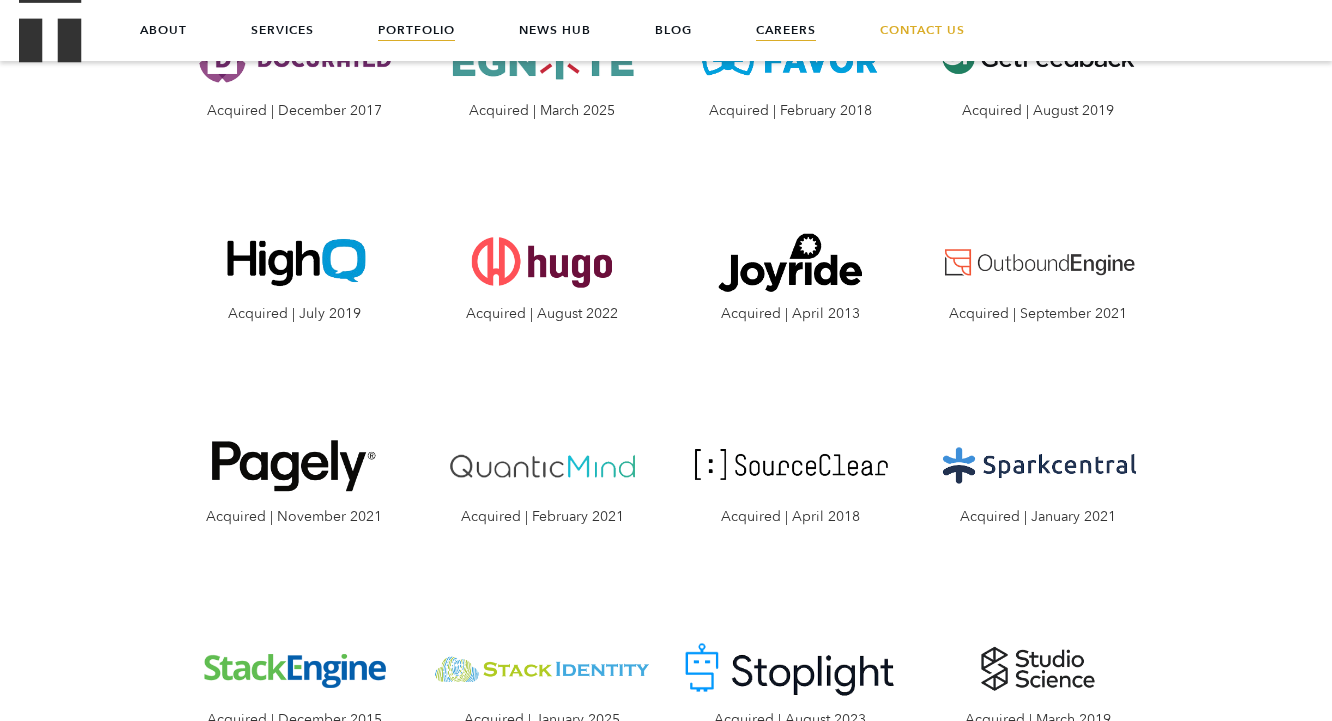 click on "Careers" at bounding box center (786, 30) 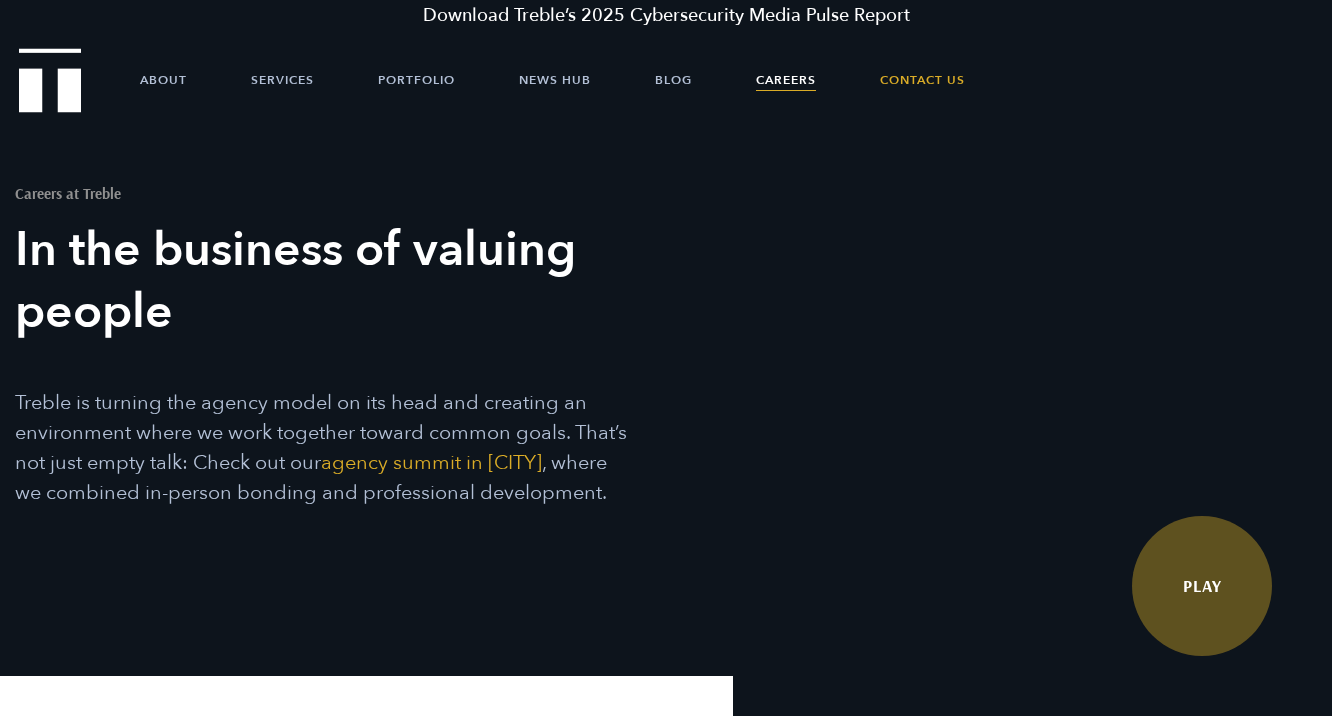 scroll, scrollTop: 0, scrollLeft: 0, axis: both 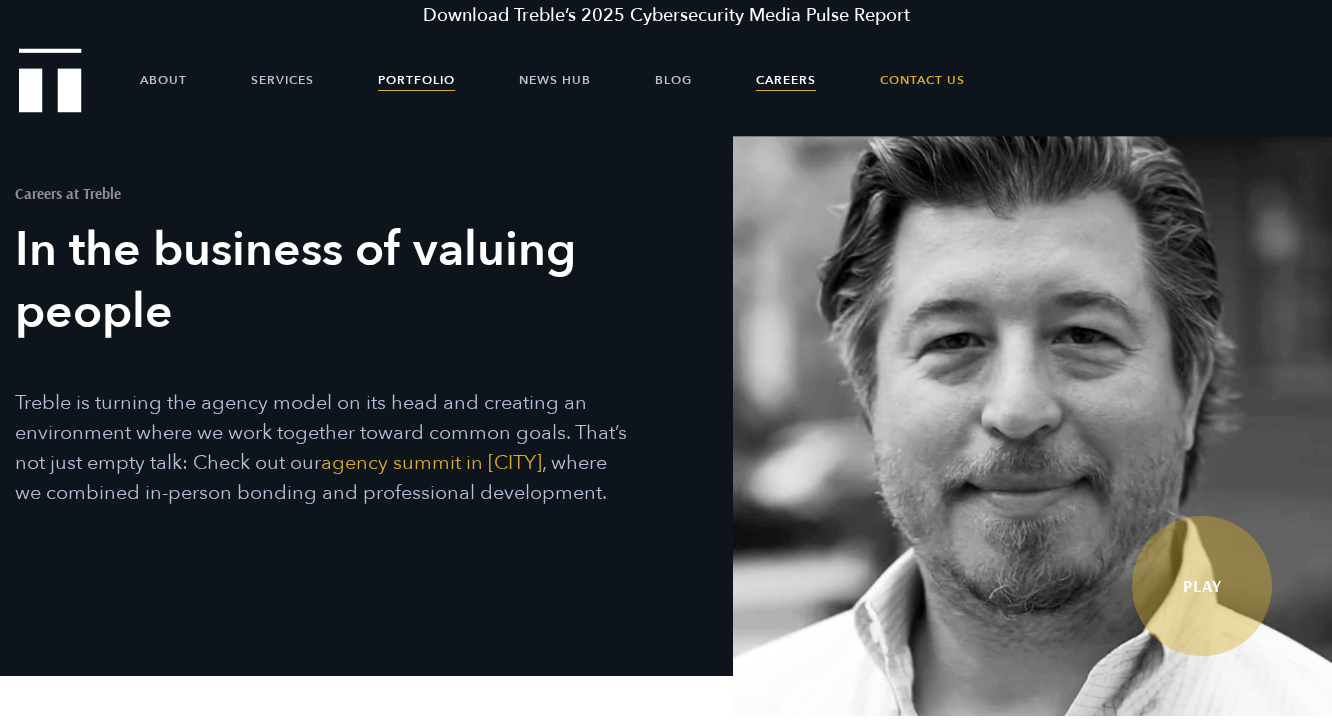 click on "Portfolio" at bounding box center (416, 80) 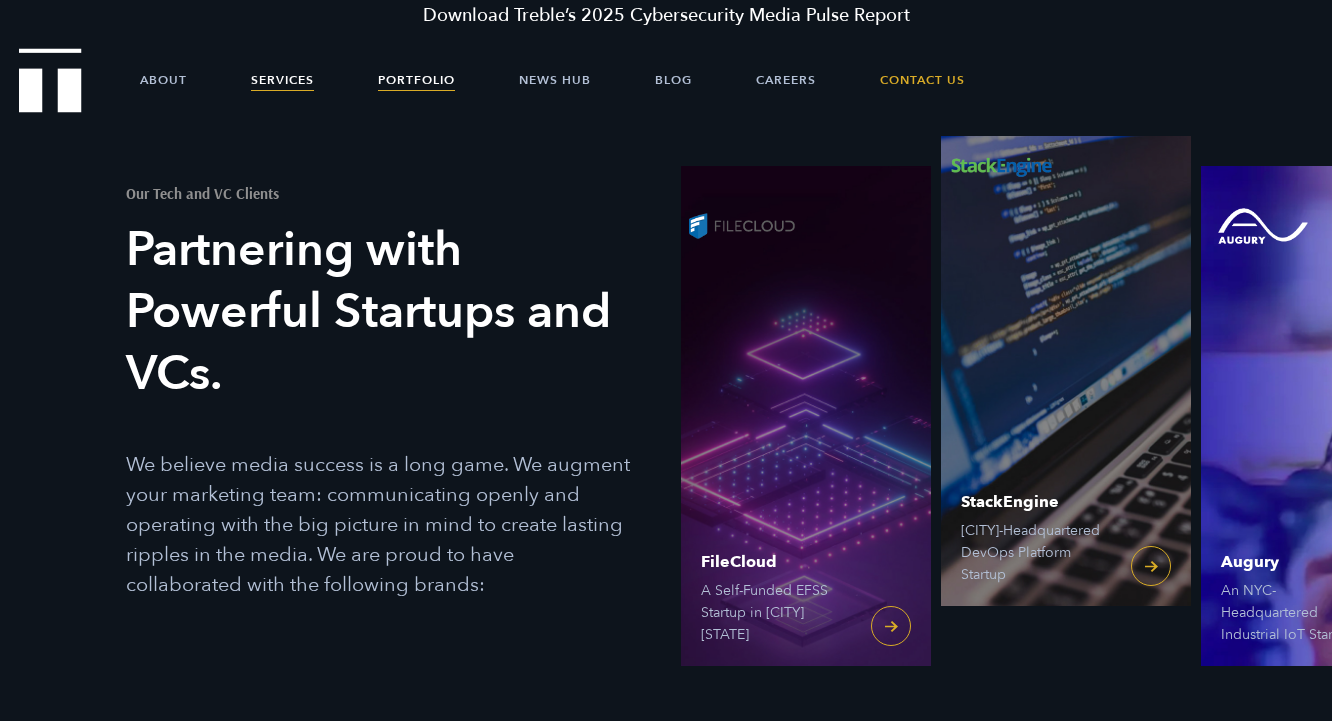 scroll, scrollTop: 0, scrollLeft: 0, axis: both 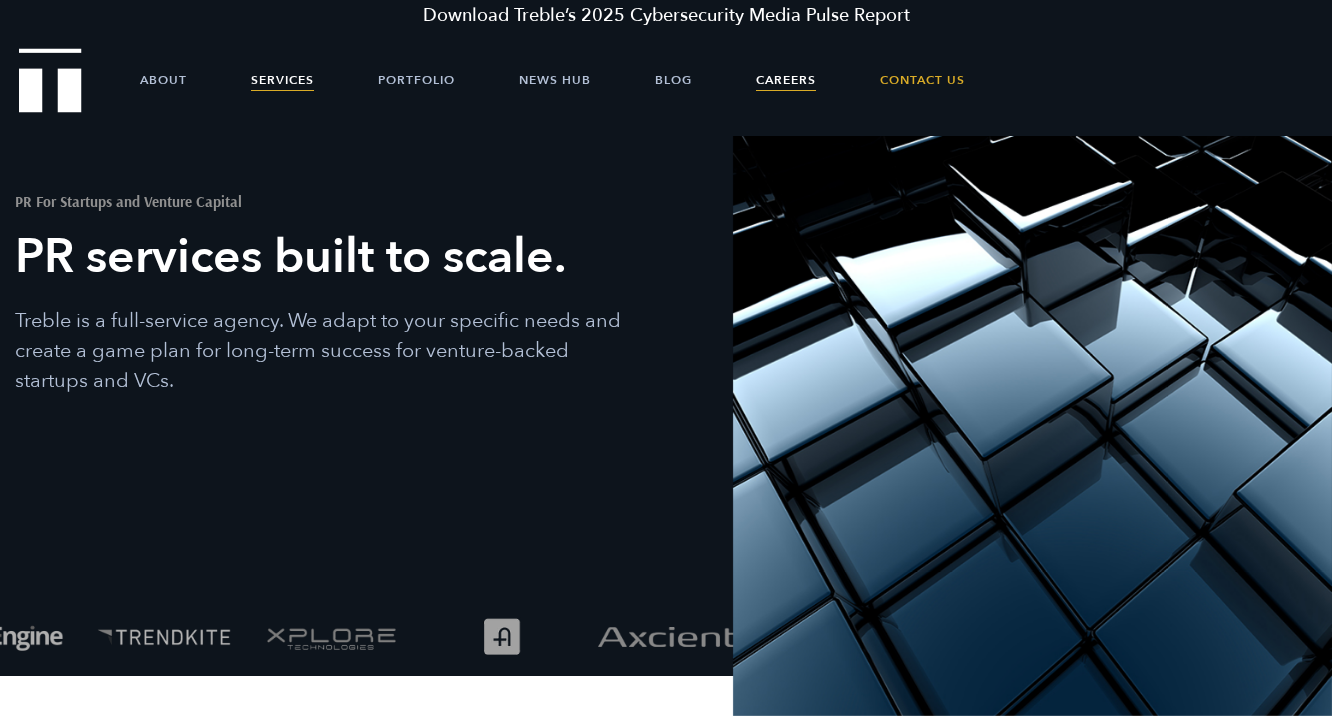 click on "Careers" at bounding box center [786, 80] 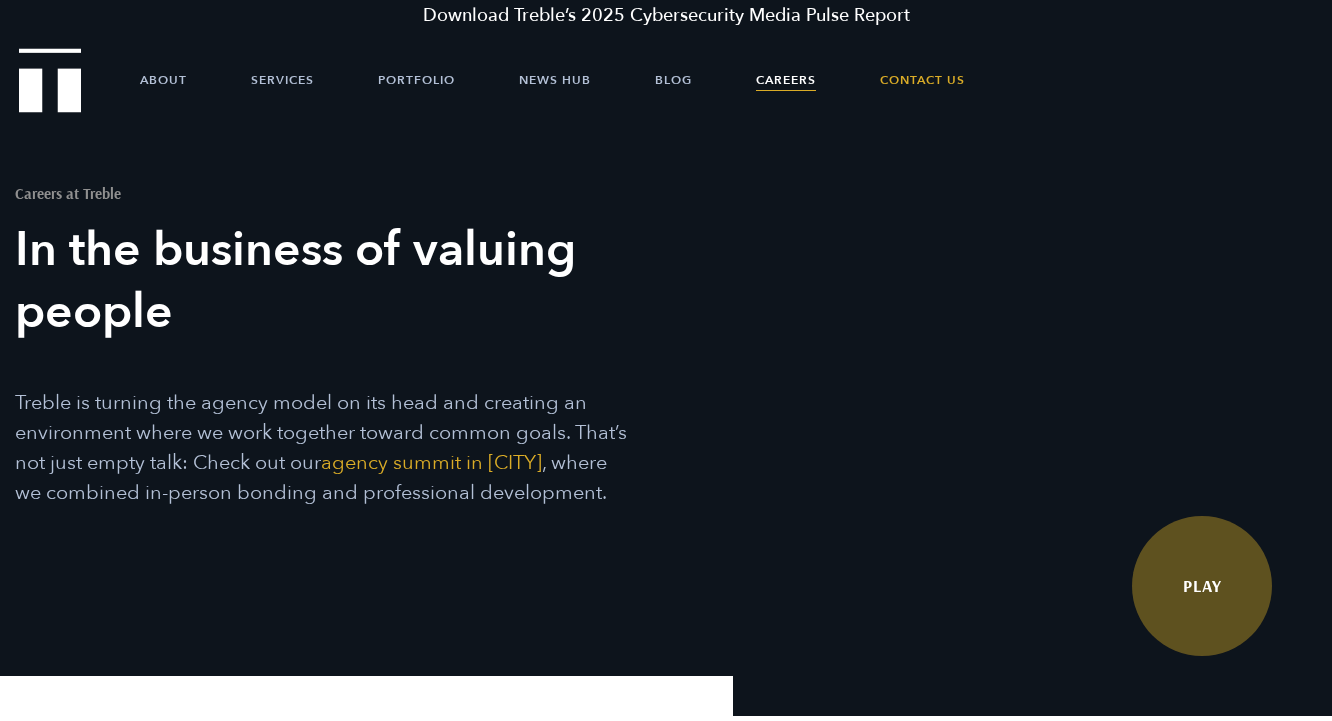 scroll, scrollTop: 0, scrollLeft: 0, axis: both 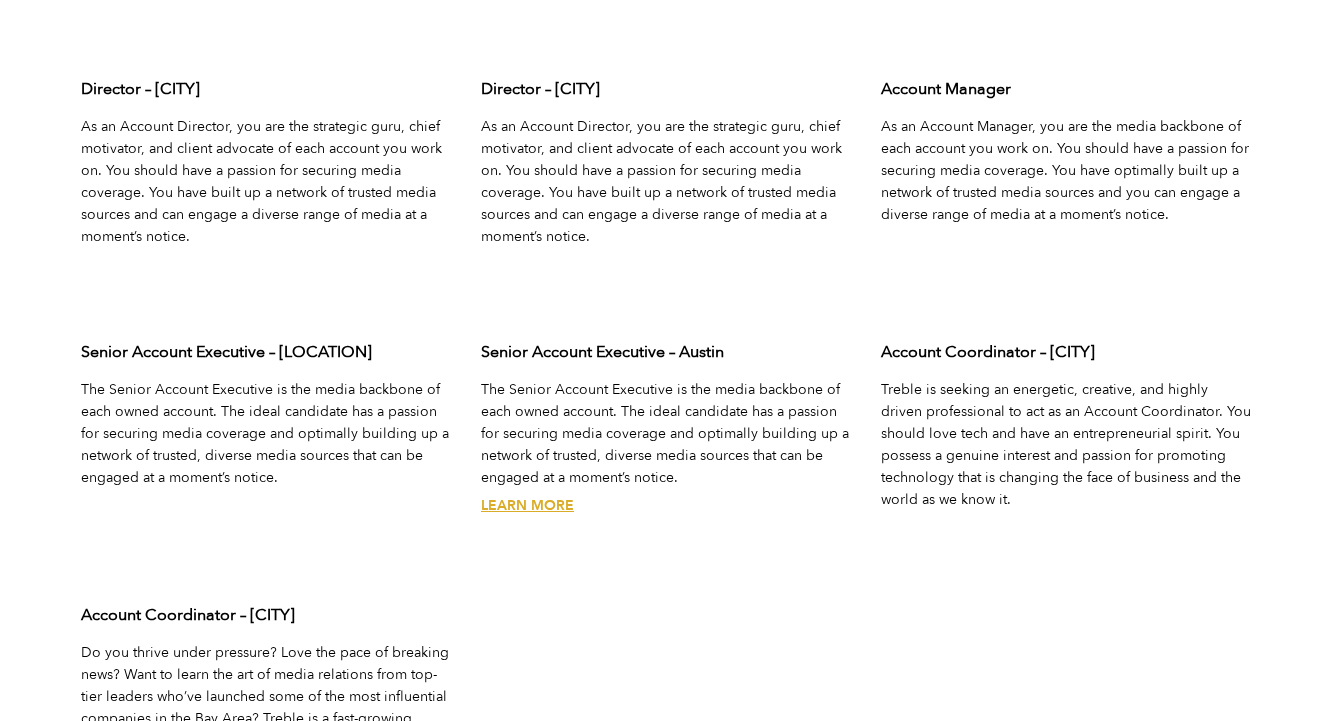 click on "Learn More" at bounding box center (527, 505) 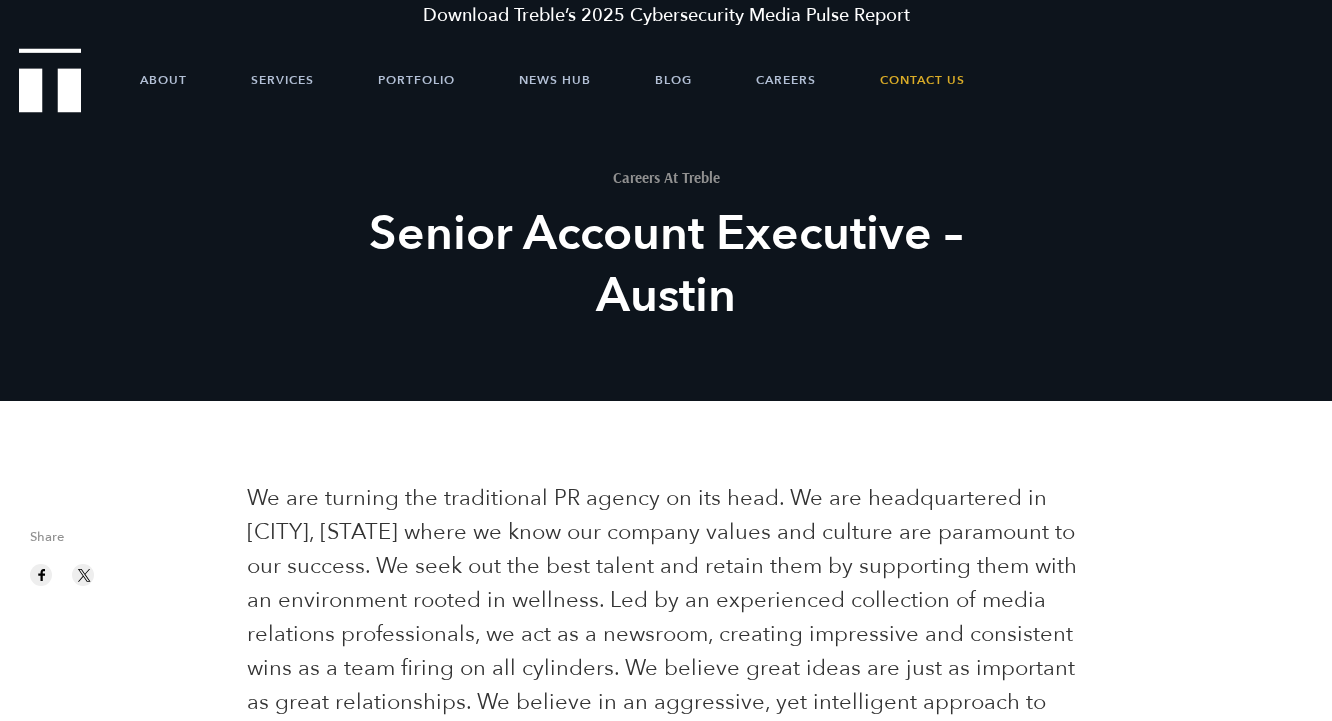 scroll, scrollTop: 0, scrollLeft: 0, axis: both 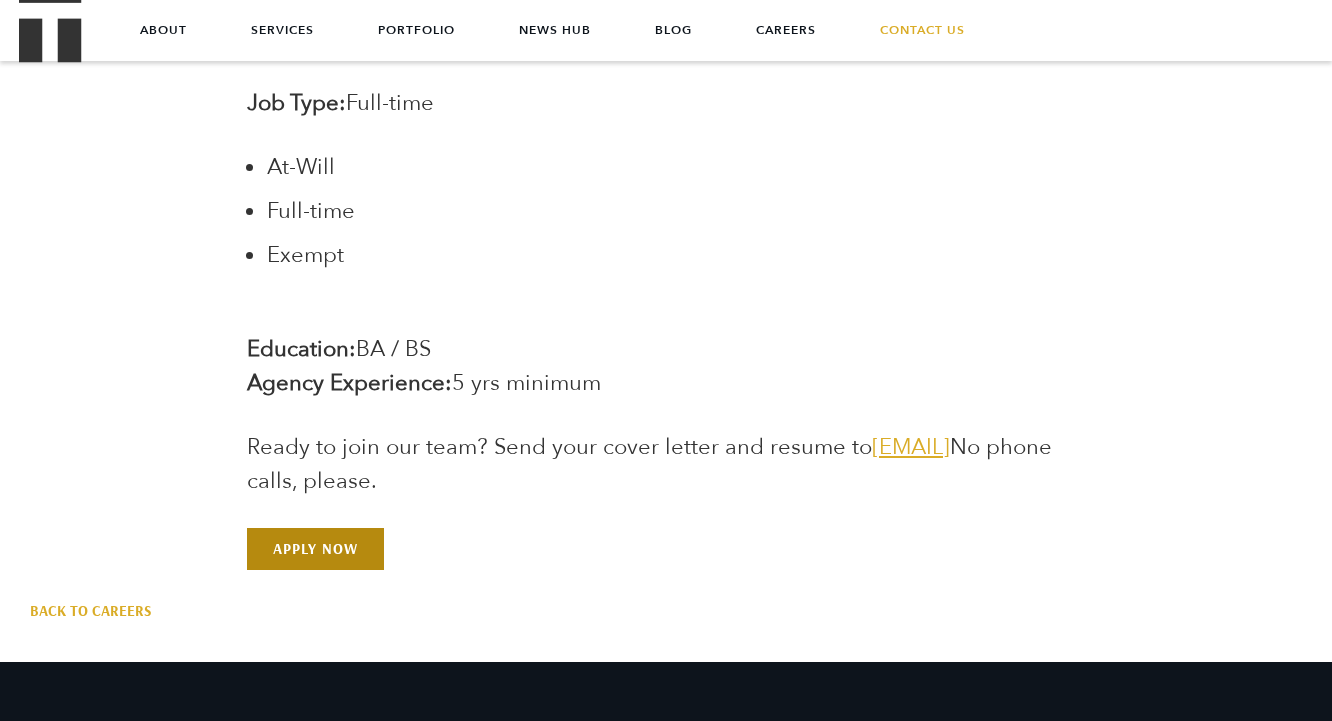 click on "Apply Now" at bounding box center [315, 549] 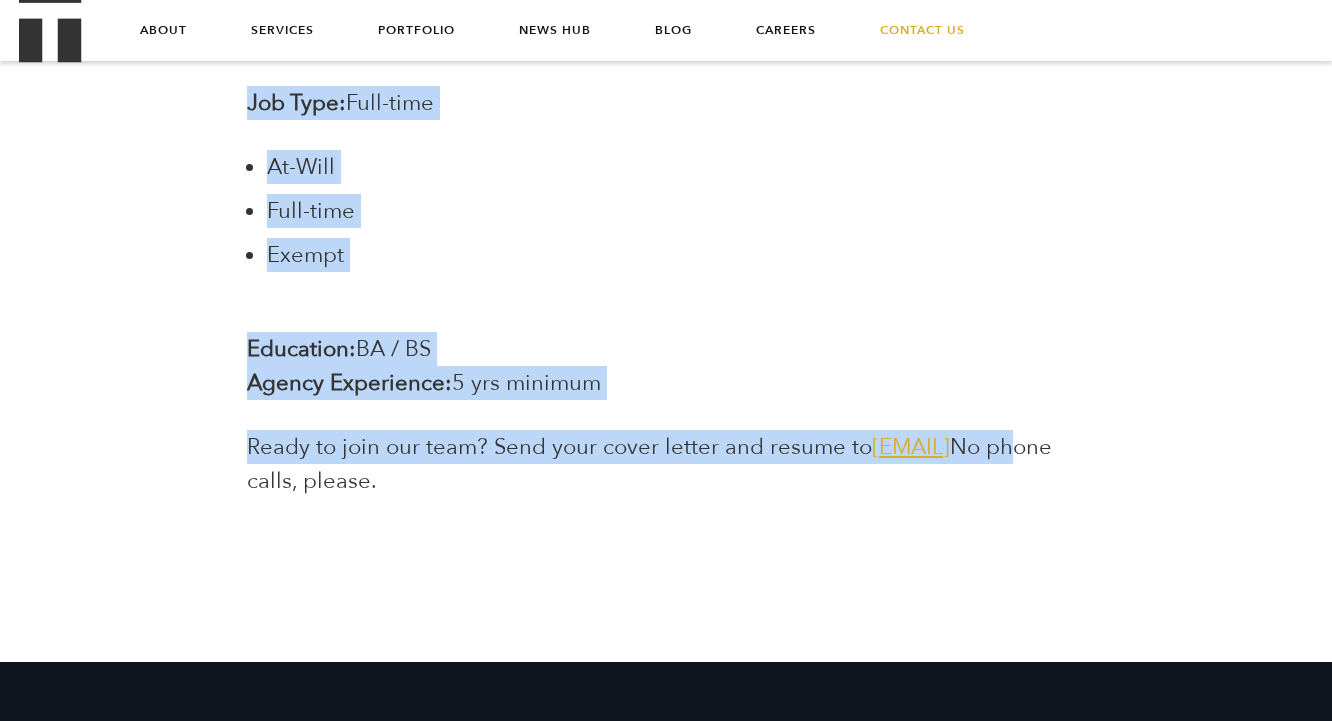 drag, startPoint x: 234, startPoint y: 374, endPoint x: 566, endPoint y: 377, distance: 332.01355 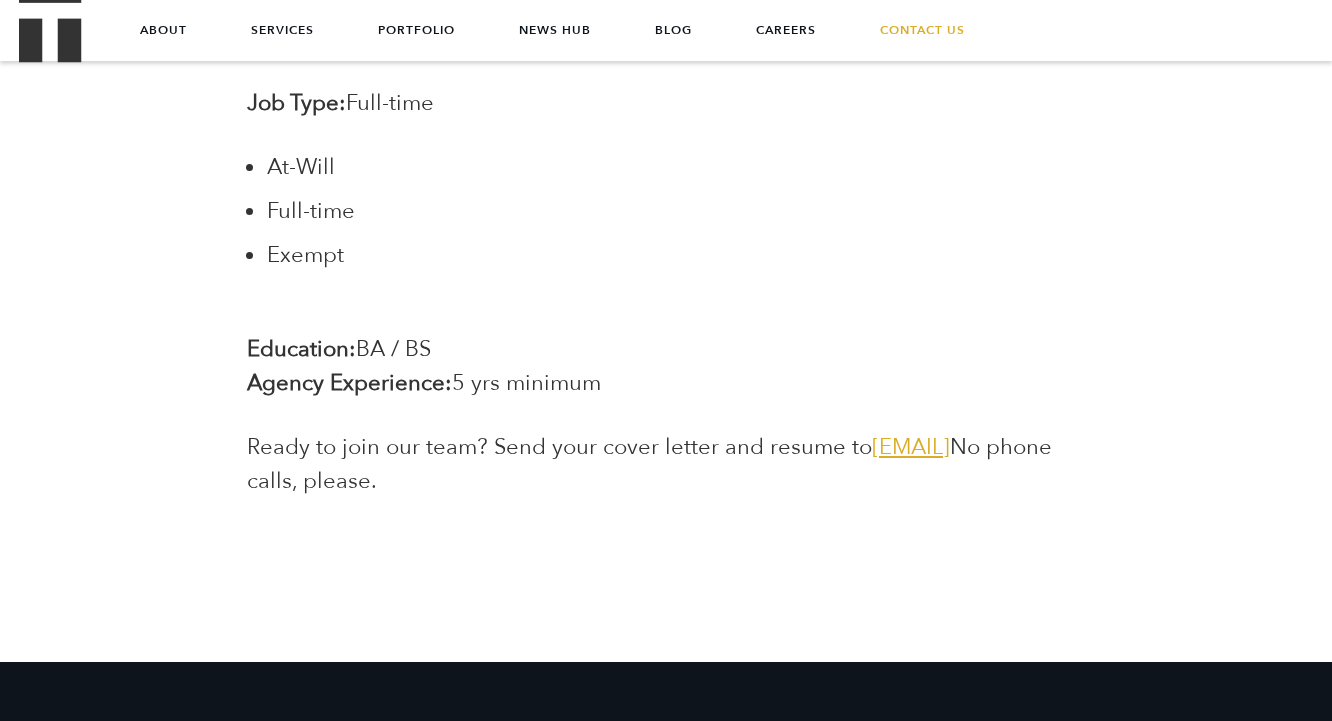 click on "Ready to join our team? Send your cover letter and resume to  [EMAIL]  No phone calls, please." at bounding box center (666, 464) 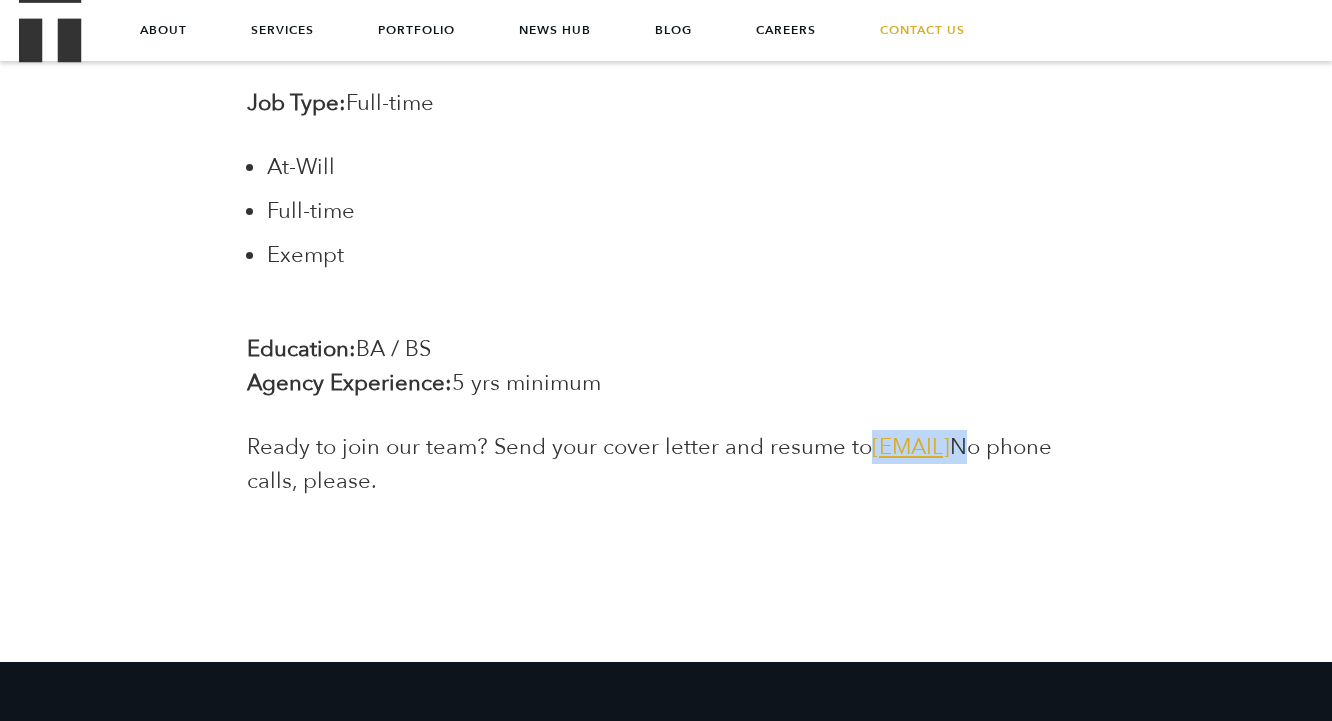 copy on "[EMAIL]" 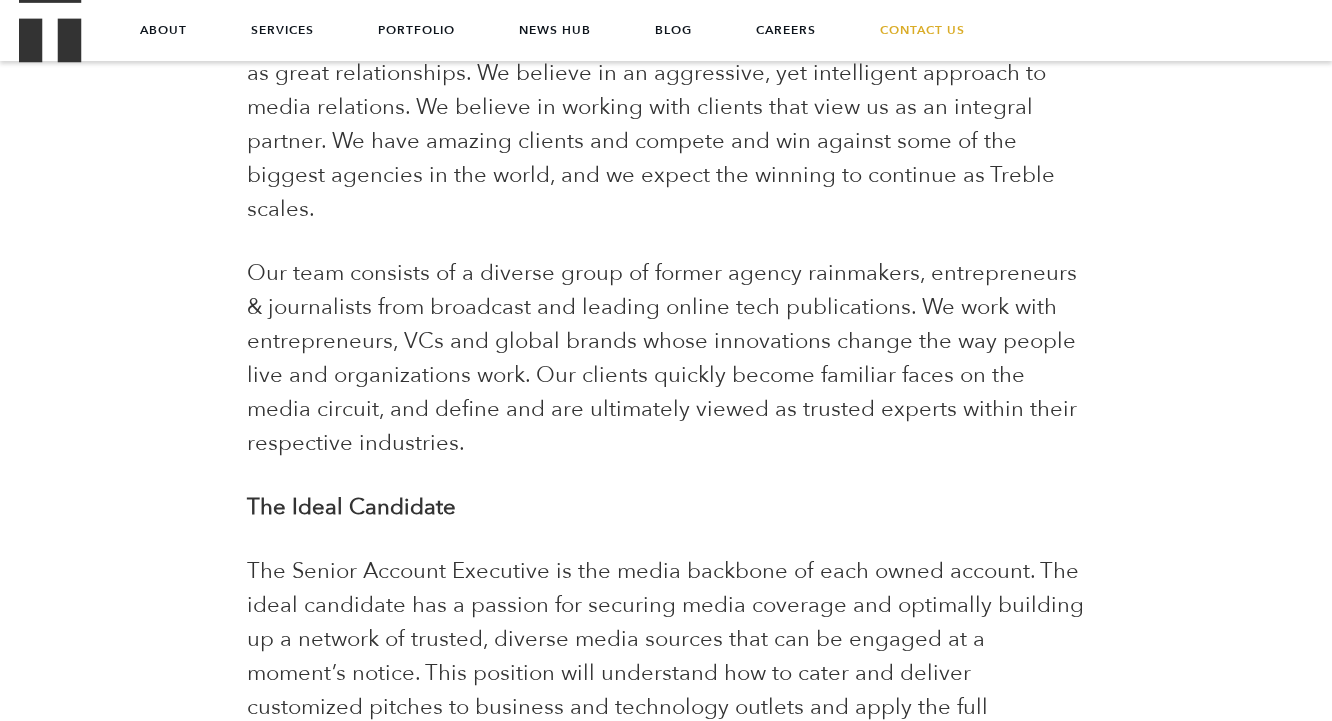 scroll, scrollTop: 0, scrollLeft: 0, axis: both 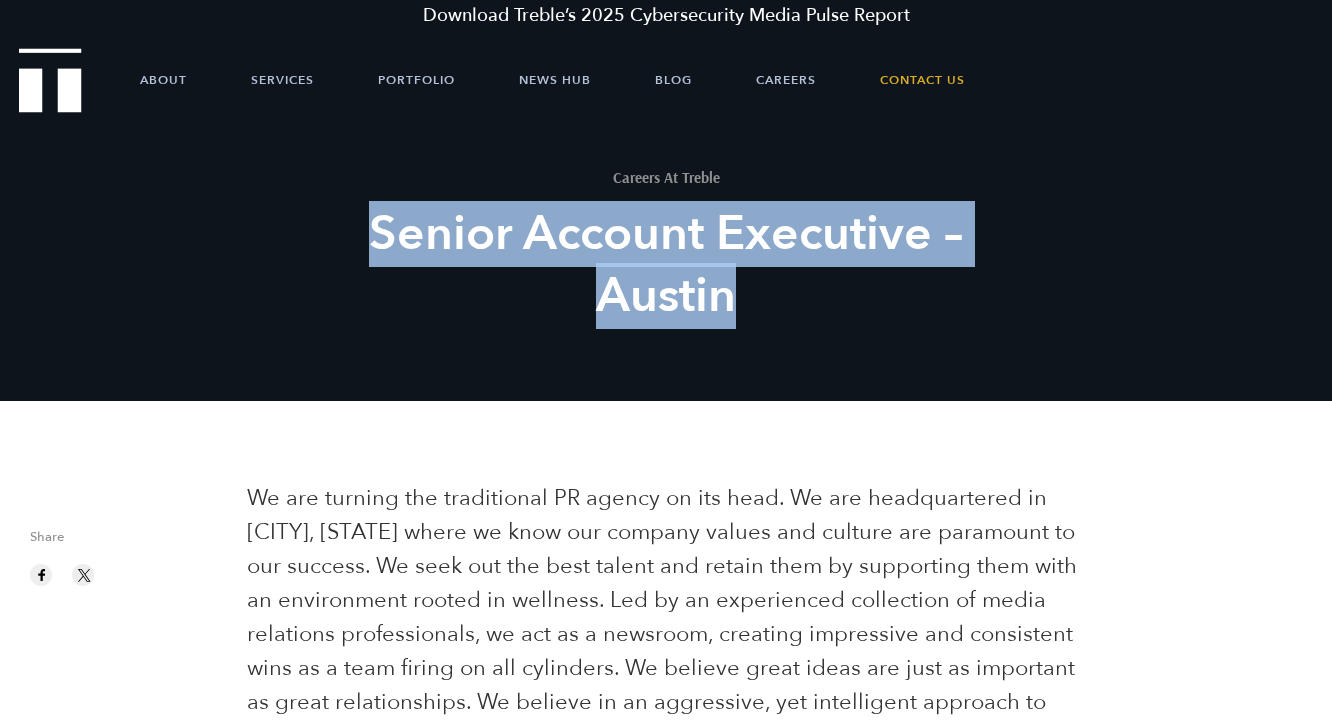 drag, startPoint x: 784, startPoint y: 316, endPoint x: 340, endPoint y: 226, distance: 453.0298 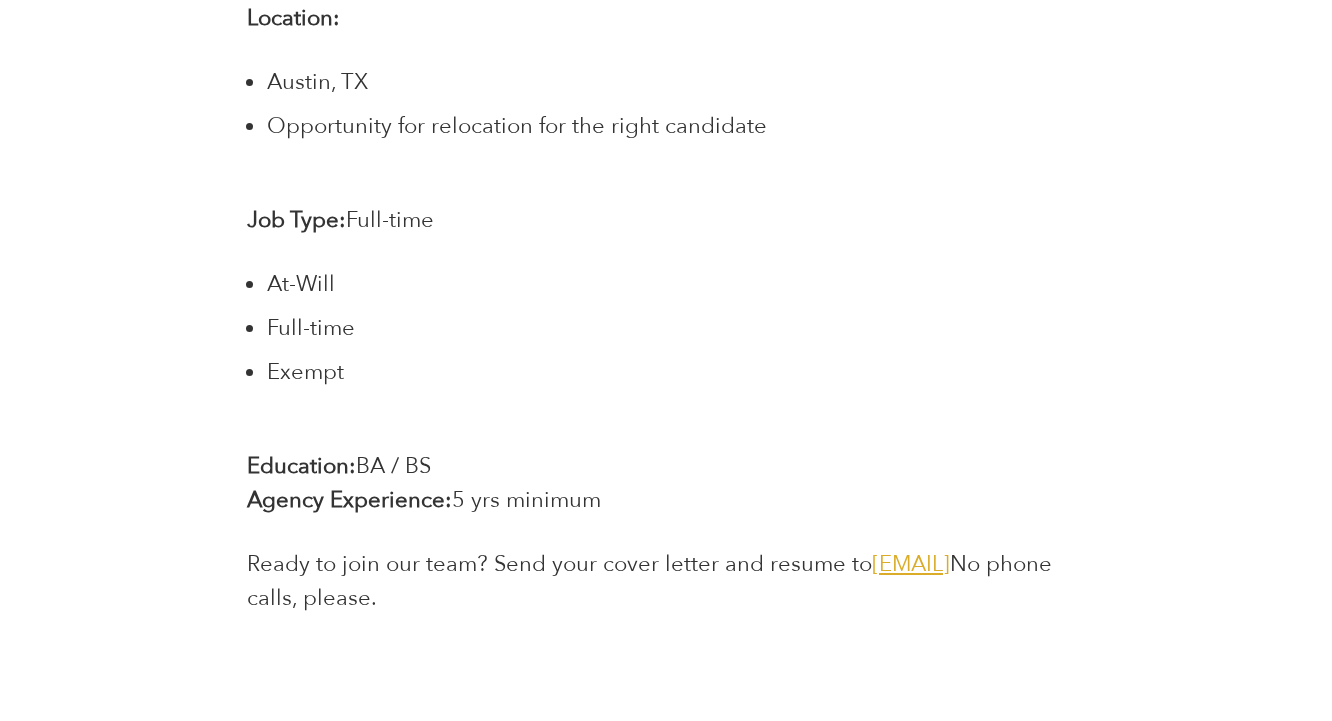 scroll, scrollTop: 4110, scrollLeft: 0, axis: vertical 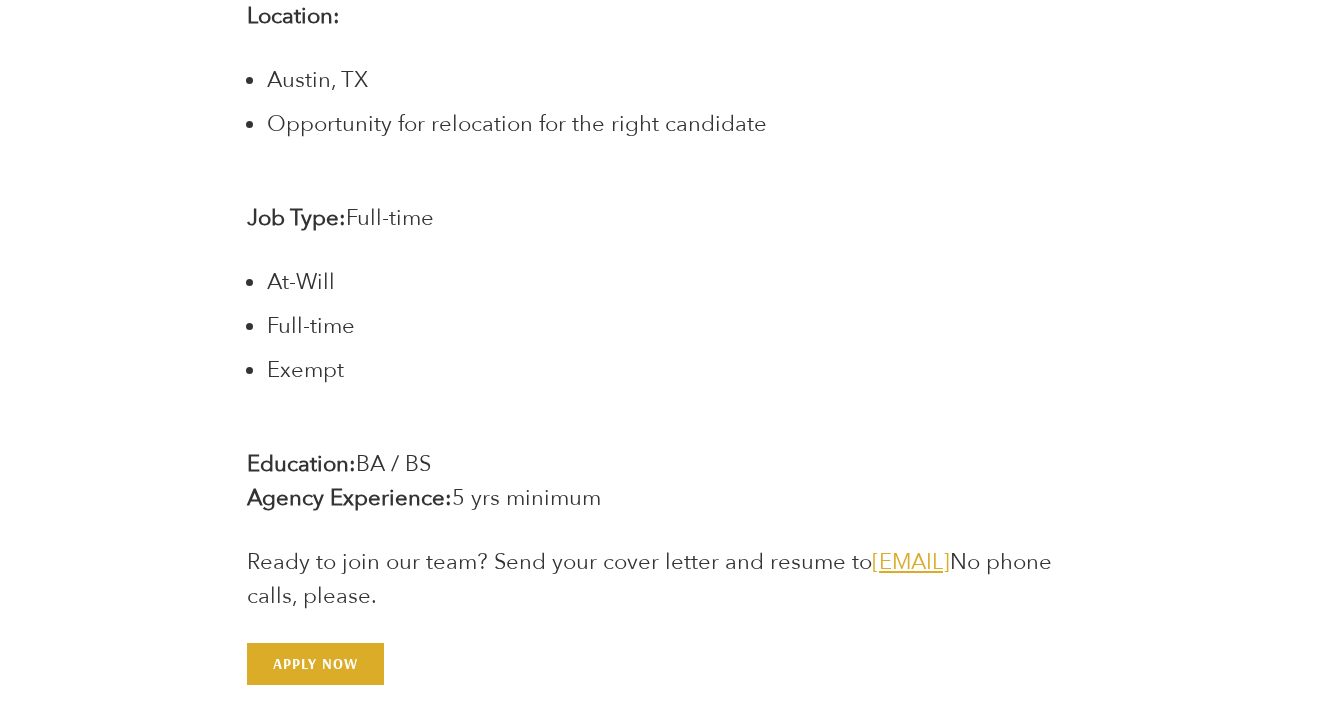 click on "We are turning the traditional PR agency on its head. We are headquartered in [CITY], [STATE] where we know our company values and culture are paramount to our success. We seek out the best talent and retain them by supporting them with an environment rooted in wellness. Led by an experienced collection of media relations professionals, we act as a newsroom, creating impressive and consistent wins as a team firing on all cylinders. We believe great ideas are just as important as great relationships. We believe in an aggressive, yet intelligent approach to media relations. We believe in working with clients that view us as an integral partner. We have amazing clients and compete and win against some of the biggest agencies in the world, and we expect the winning to continue as Treble scales.
The Ideal Candidate
Account Roles:
Actively participate / contribute to client calls / meetings
Providing counsel to clients – ongoing and when faced with good news or unexpected challenges" at bounding box center (666, -1457) 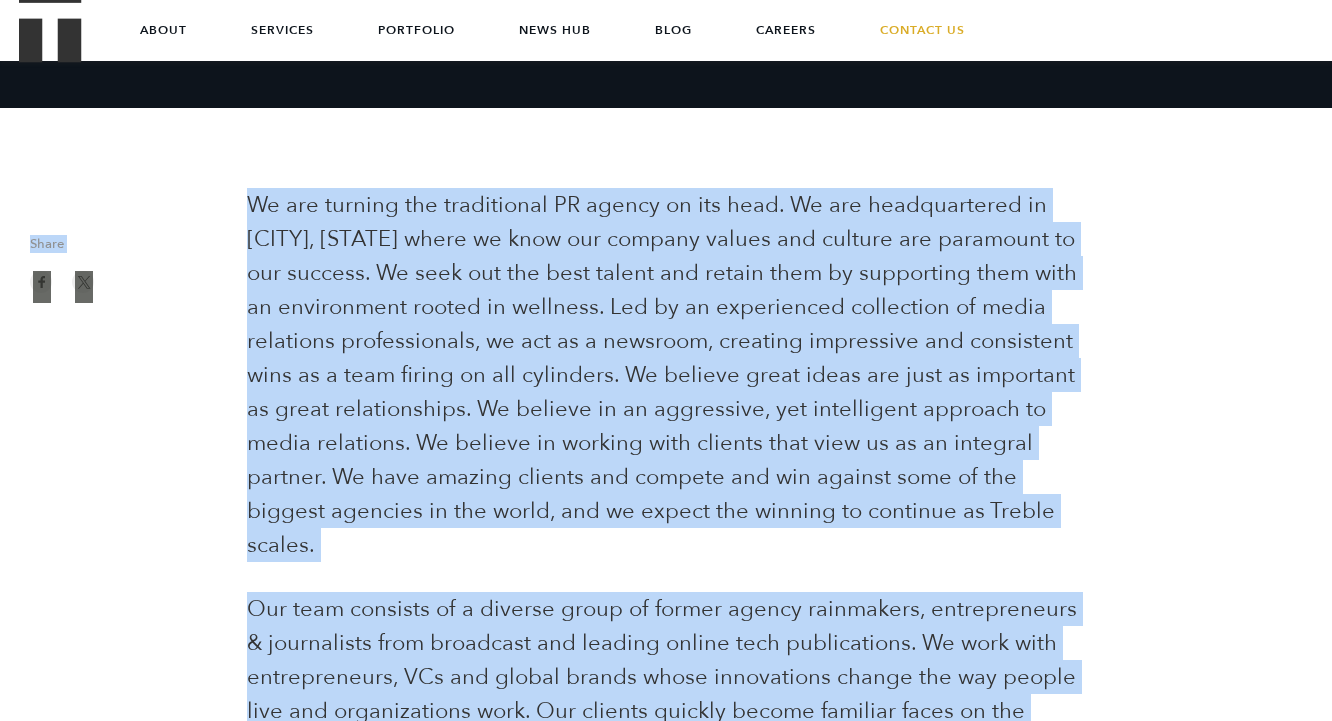 scroll, scrollTop: 0, scrollLeft: 0, axis: both 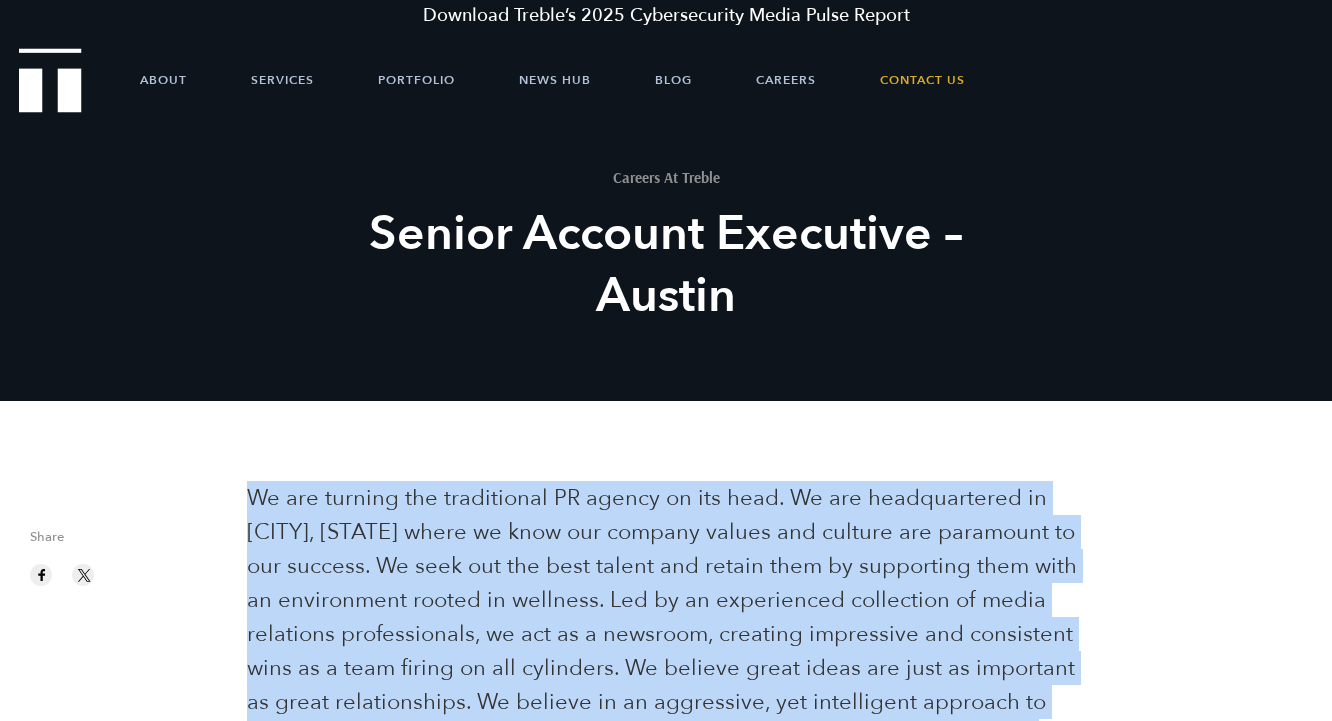 copy on "We are turning the traditional PR agency on its head. We are headquartered in Austin, TX where we know our company values and culture are paramount to our success. We seek out the best talent and retain them by supporting them with an environment rooted in wellness. Led by an experienced collection of media relations professionals, we act as a newsroom, creating impressive and consistent wins as a team firing on all cylinders. We believe great ideas are just as important as great relationships. We believe in an aggressive, yet intelligent approach to media relations. We believe in working with clients that view us as an integral partner. We have amazing clients and compete and win against some of the biggest agencies in the world, and we expect the winning to continue as Treble scales.
Our team consists of a diverse group of former agency rainmakers, entrepreneurs & journalists from broadcast and leading online tech publications. We work with entrepreneurs, VCs and global brands whose innovations change ..." 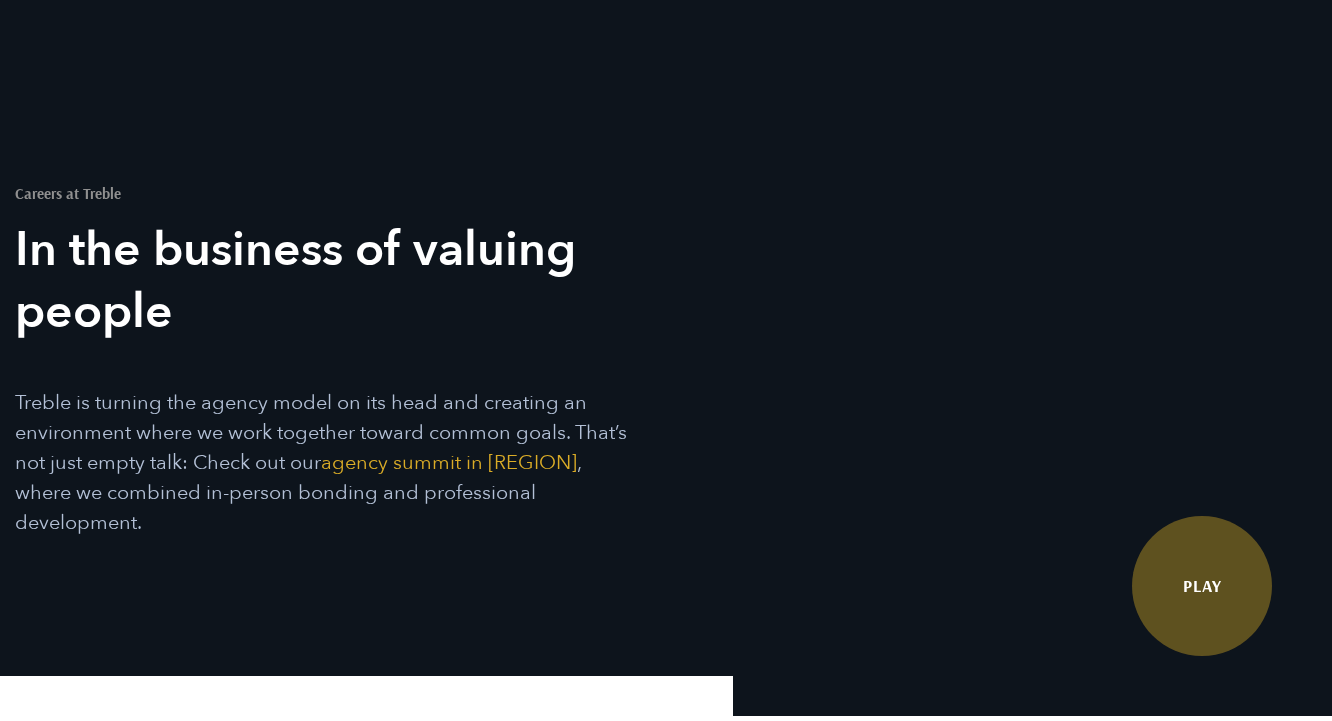 scroll, scrollTop: 6301, scrollLeft: 0, axis: vertical 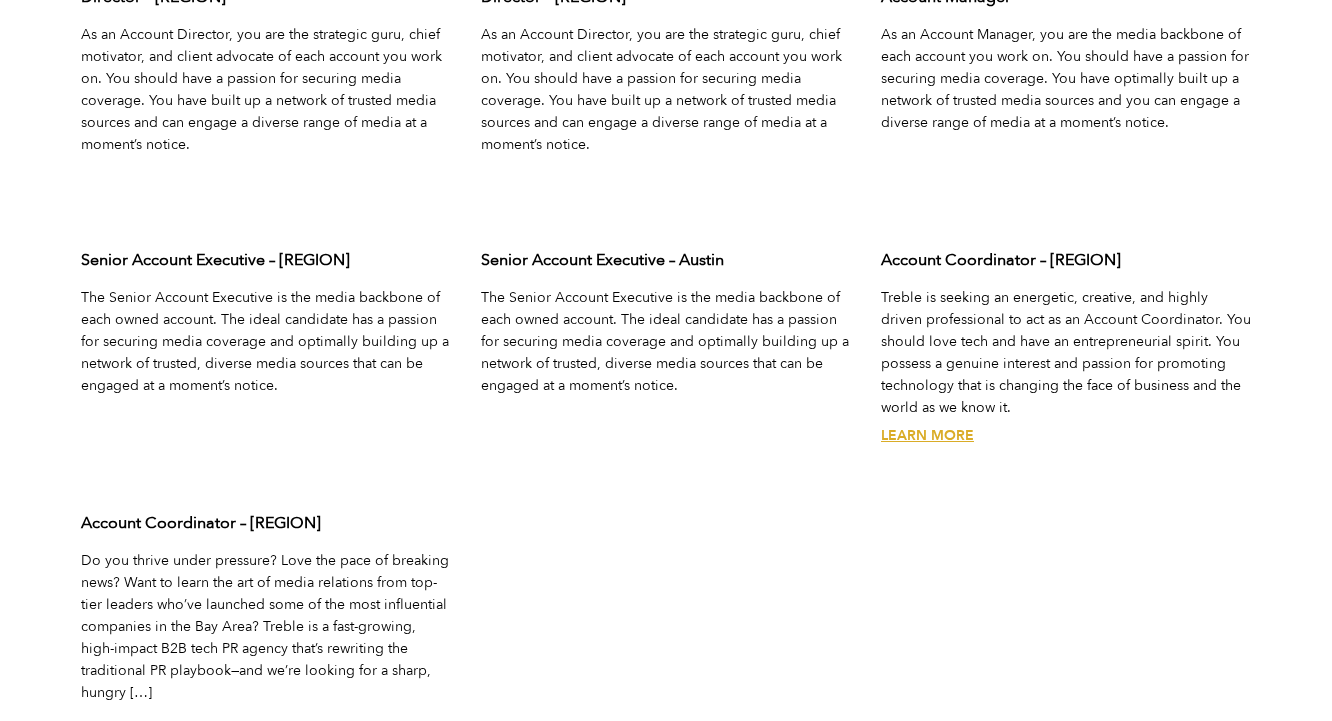 click on "Treble is seeking an energetic, creative, and highly driven professional to act as an Account Coordinator. You should love tech and have an entrepreneurial spirit. You possess a genuine interest and passion for promoting technology that is changing the face of business and the world as we know it." at bounding box center [1066, 353] 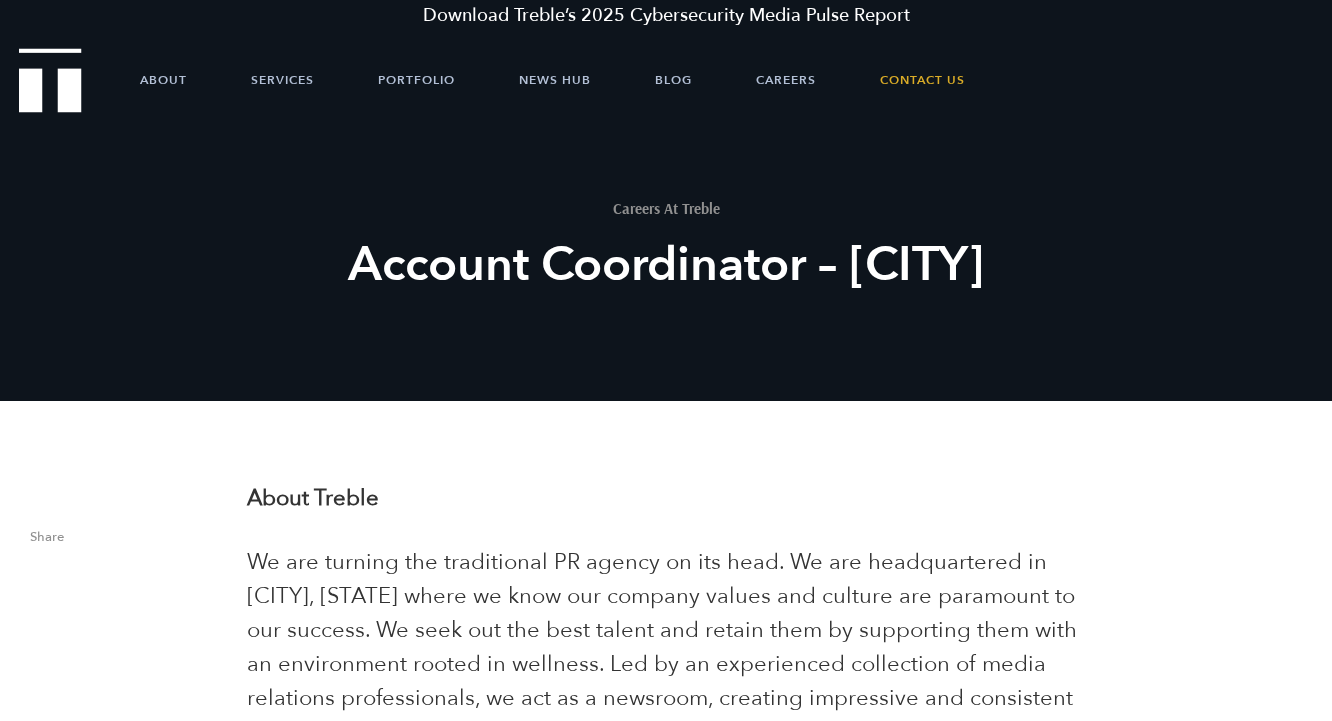 scroll, scrollTop: 0, scrollLeft: 0, axis: both 